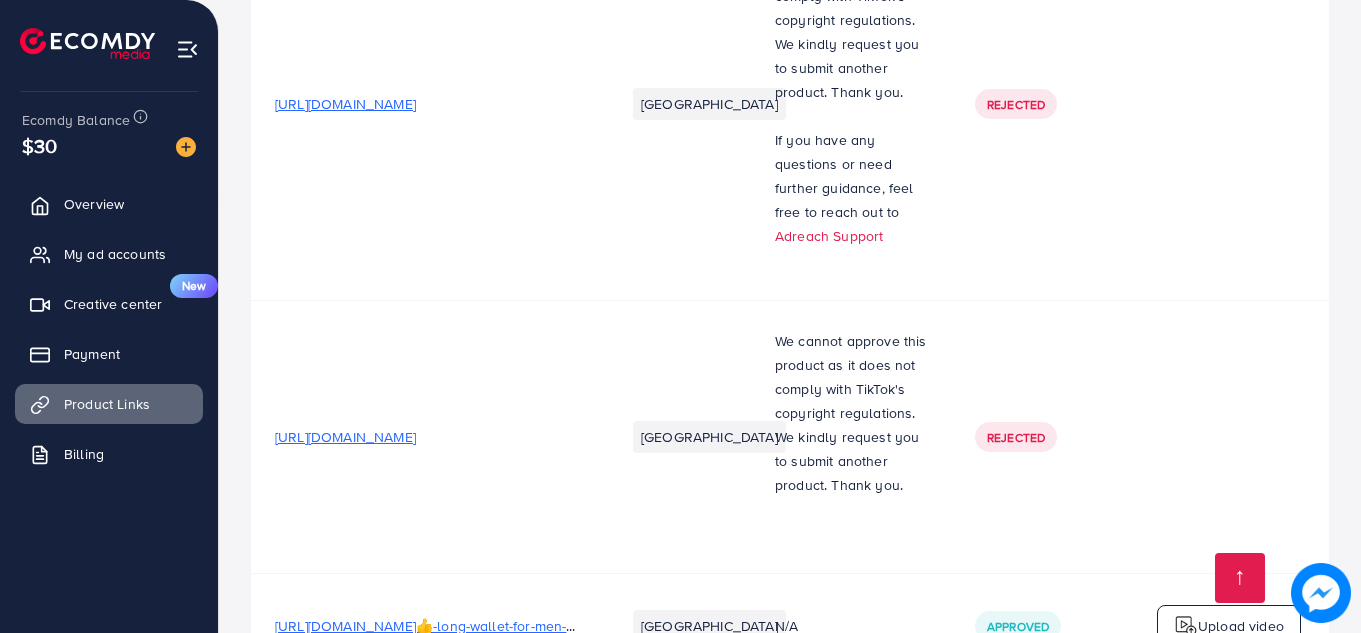 scroll, scrollTop: 2430, scrollLeft: 0, axis: vertical 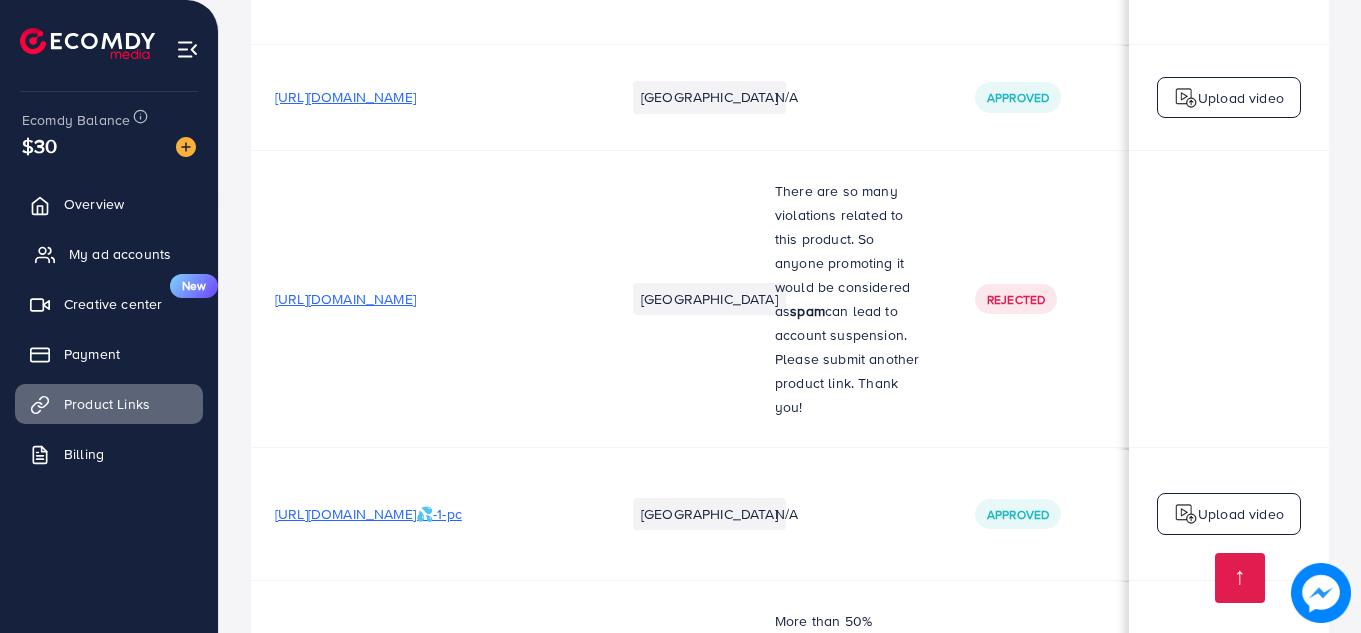 click on "My ad accounts" at bounding box center [120, 254] 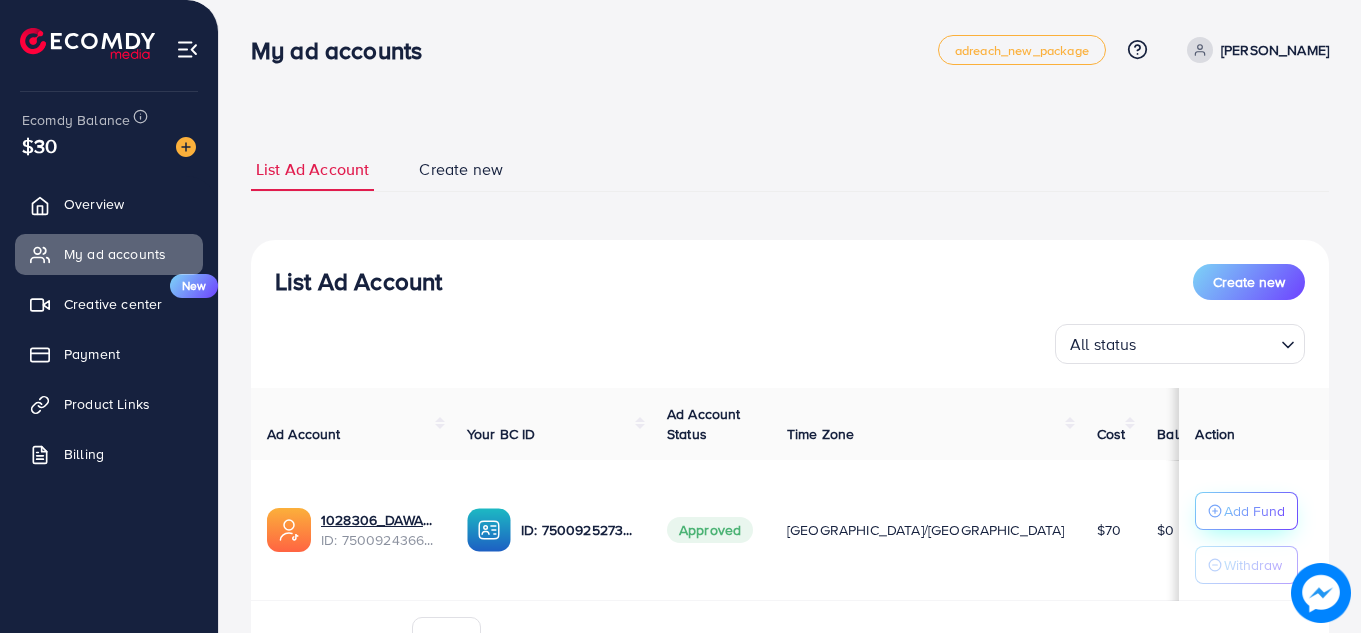 click on "Add Fund" at bounding box center [1246, 511] 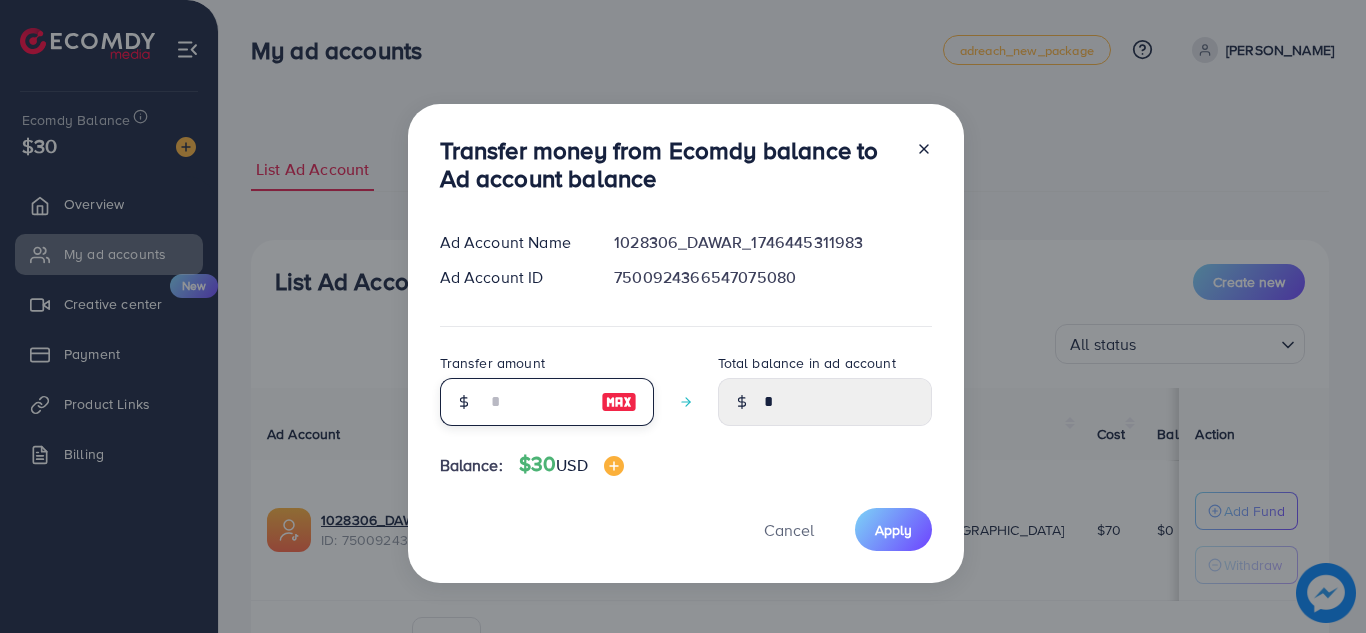 click at bounding box center (536, 402) 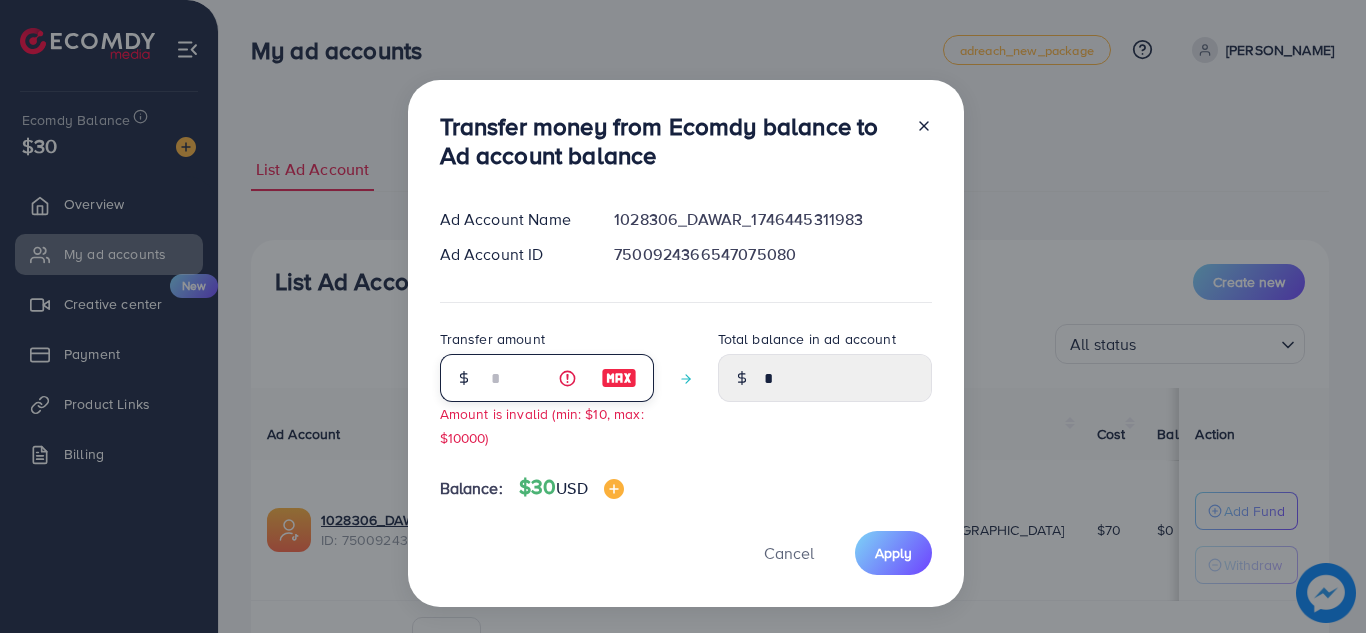 type on "**" 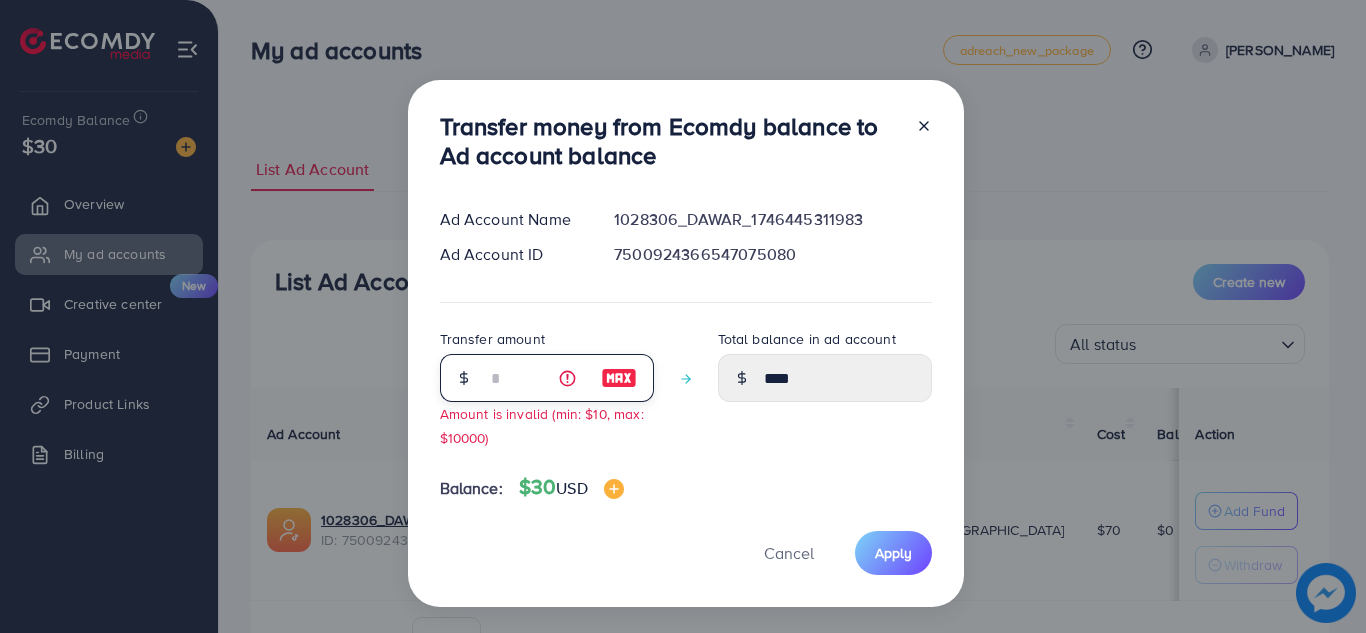 type on "*****" 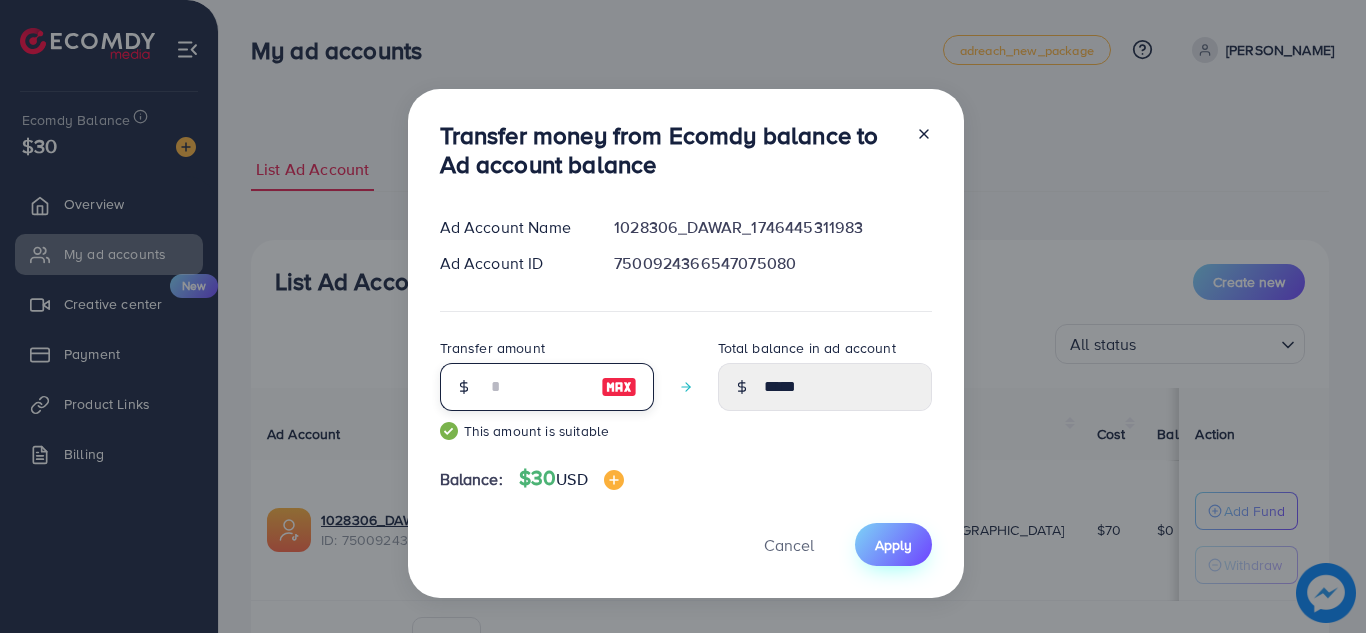type on "**" 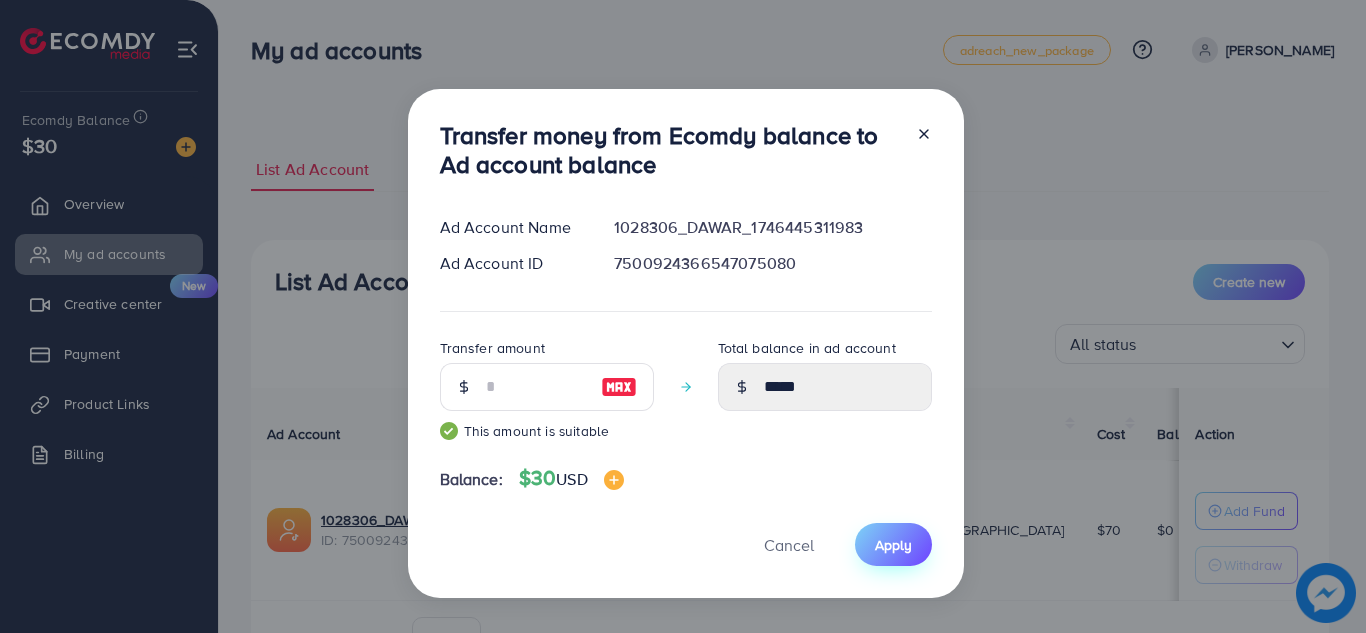 click on "Apply" at bounding box center [893, 544] 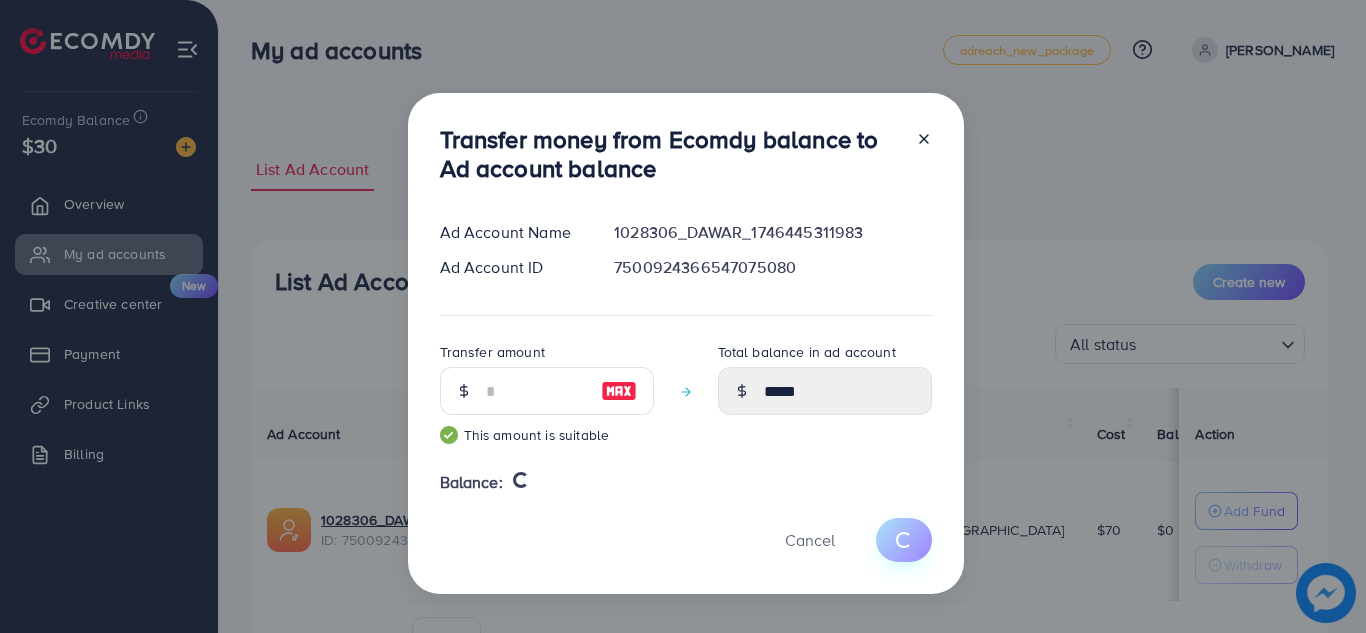 type 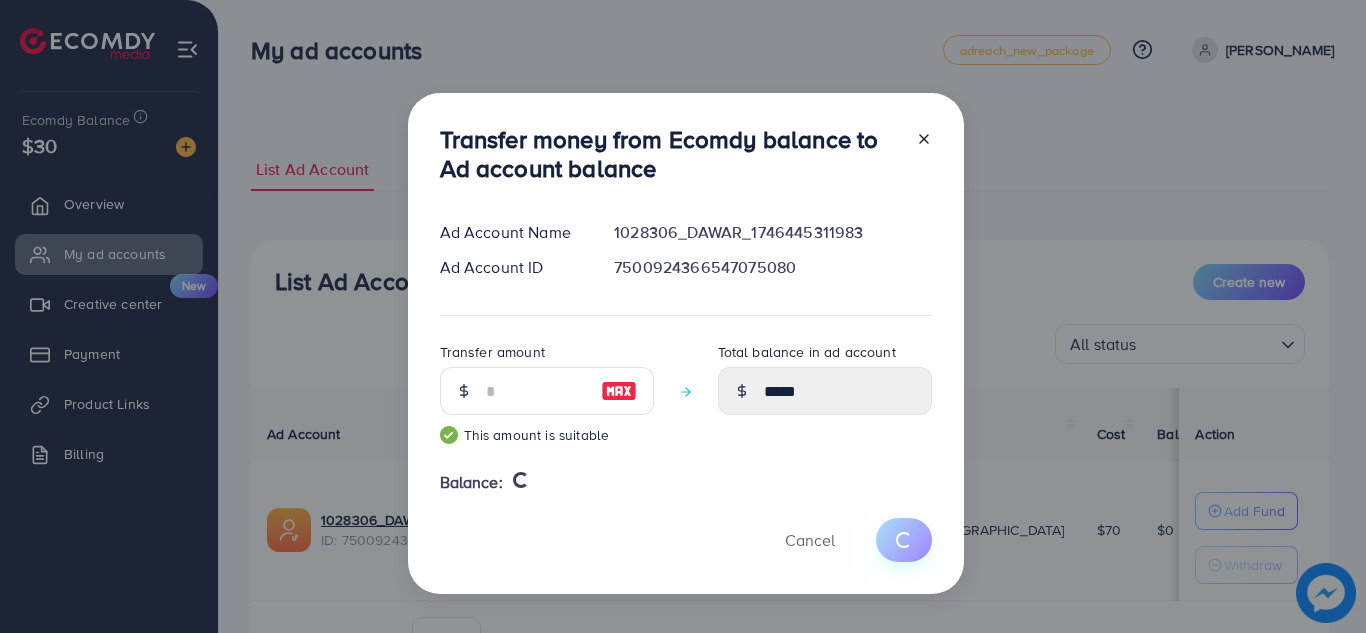 type on "*" 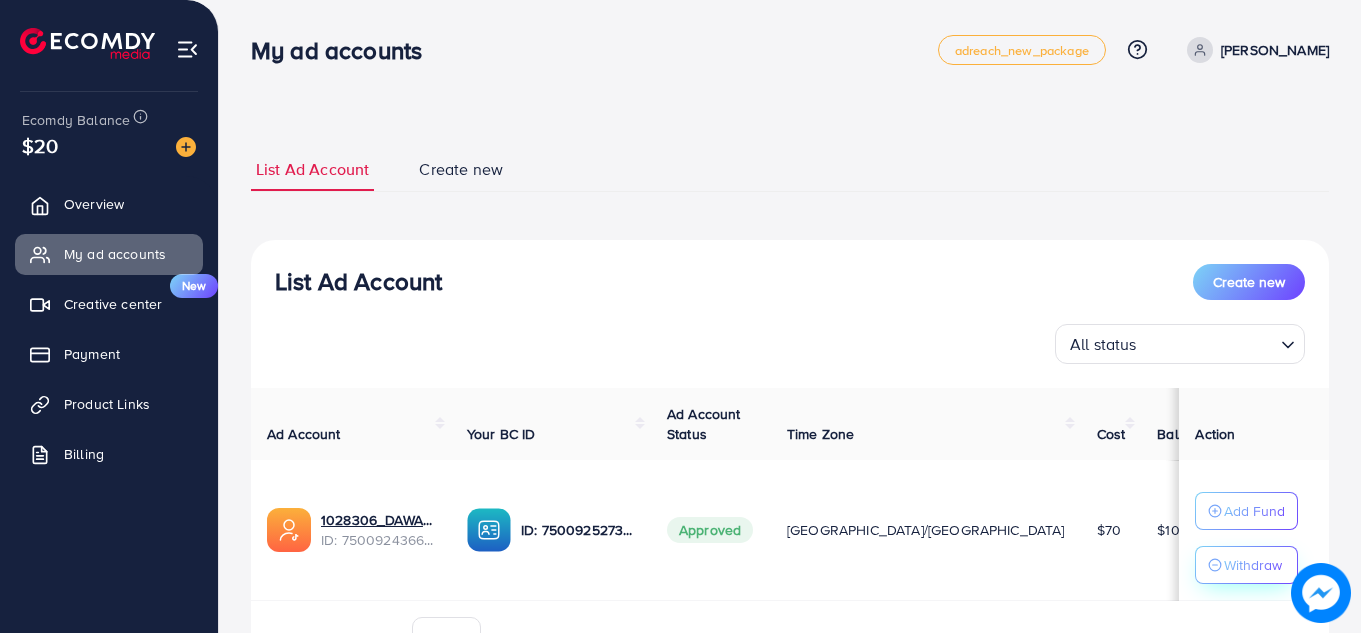 click on "Withdraw" at bounding box center [1246, 565] 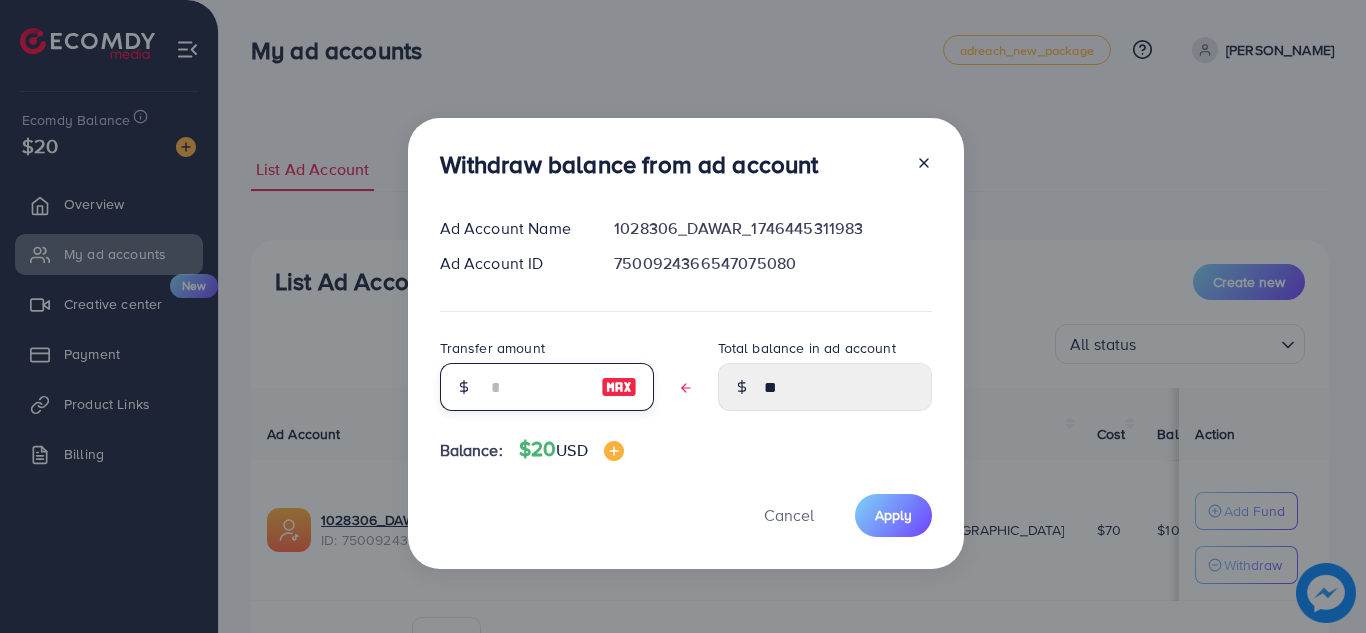 click at bounding box center [536, 387] 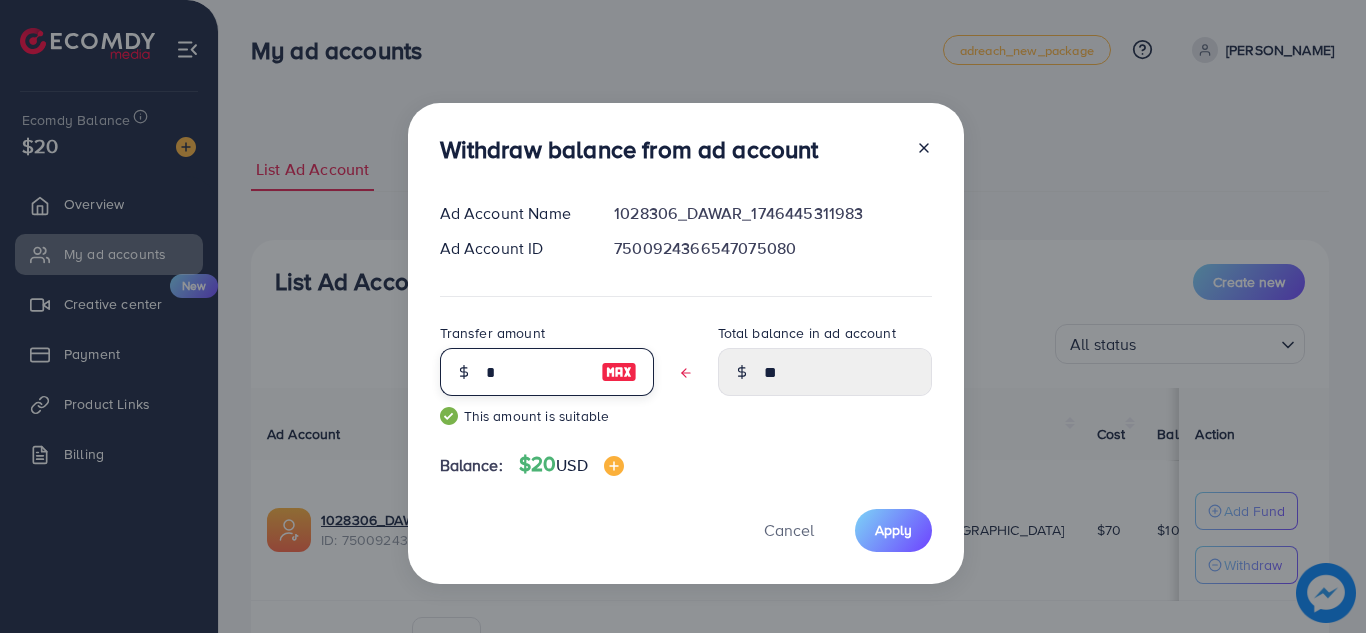 type on "****" 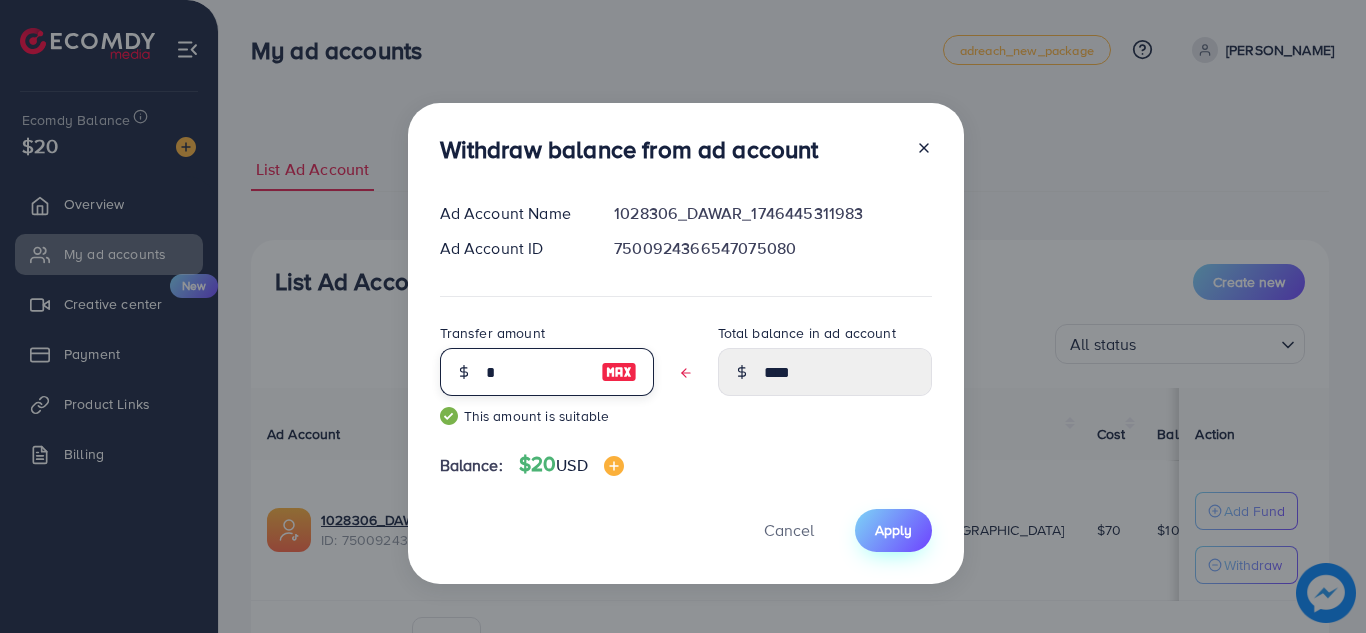 type on "*" 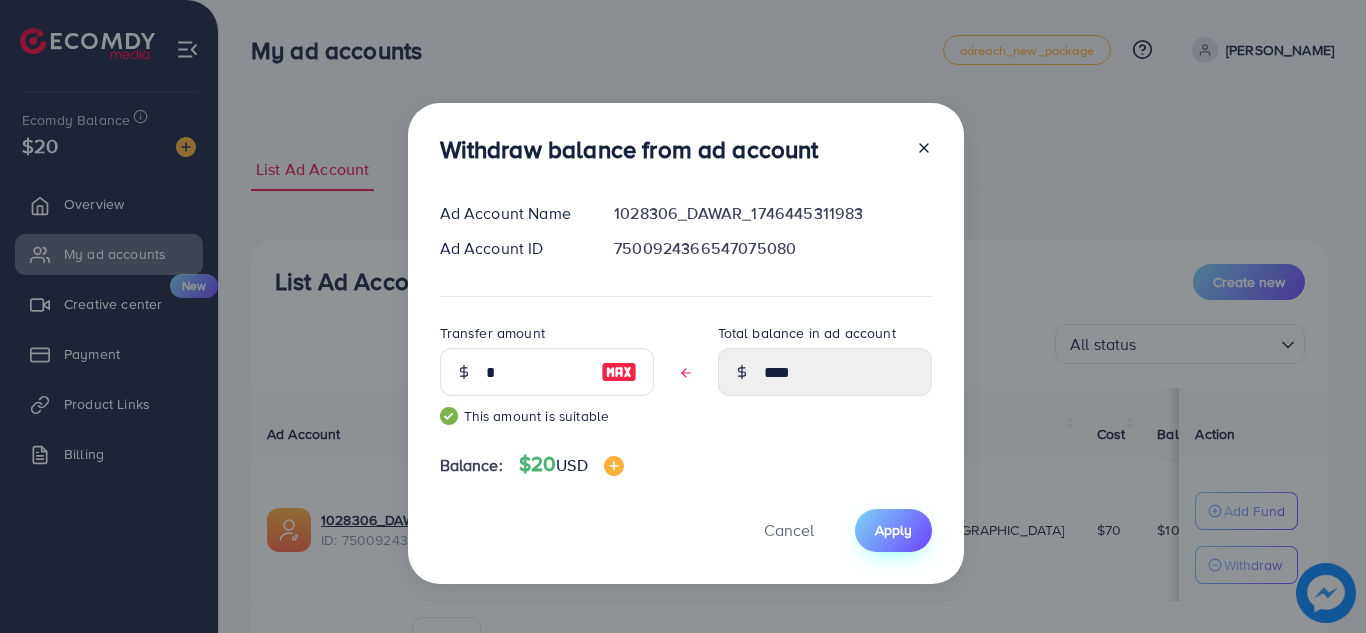 click on "Apply" at bounding box center [893, 530] 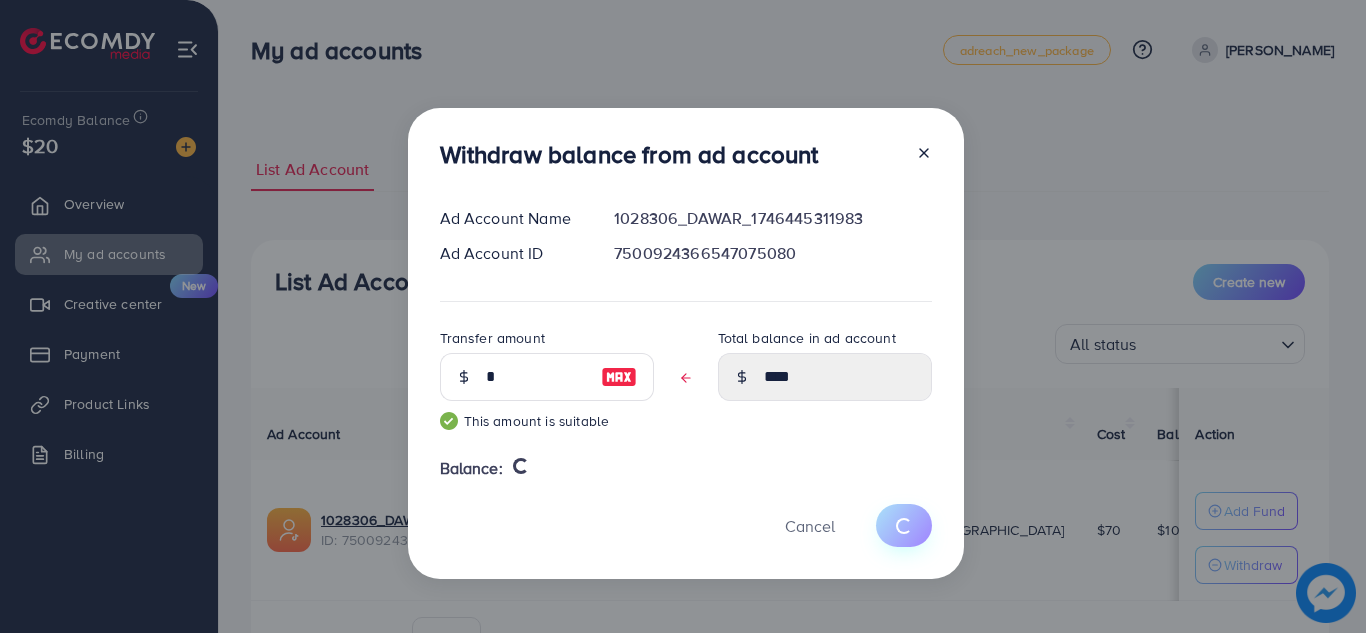 type 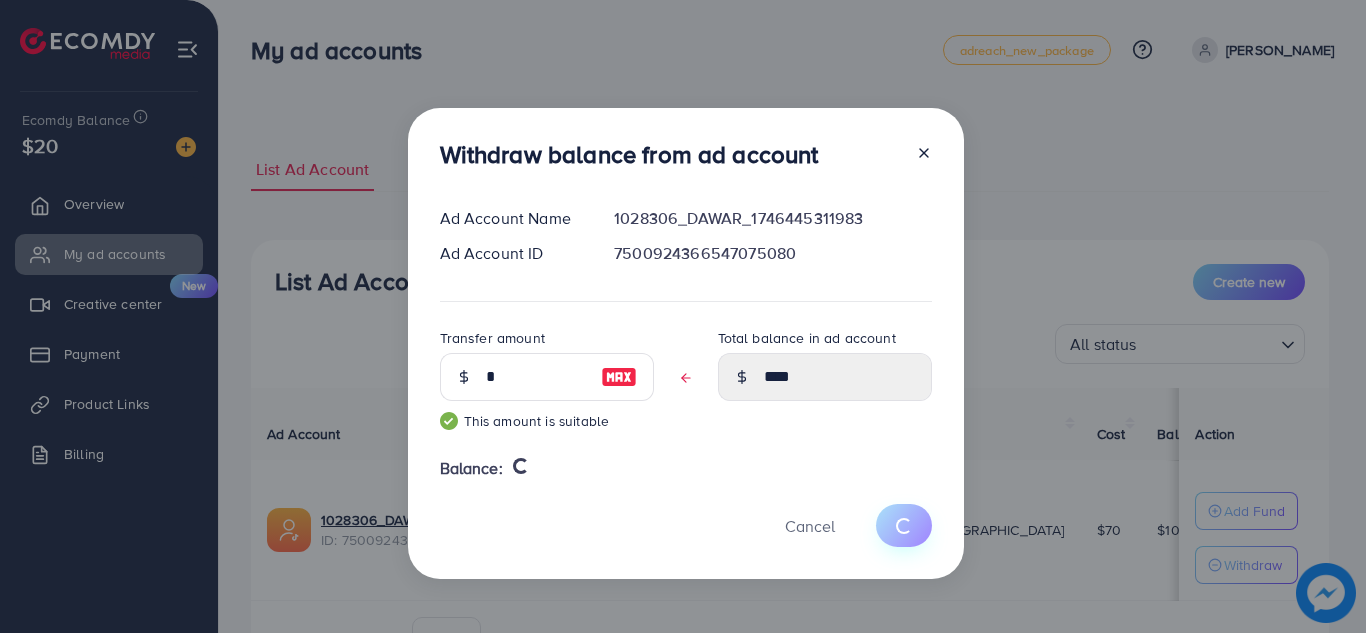 type on "**" 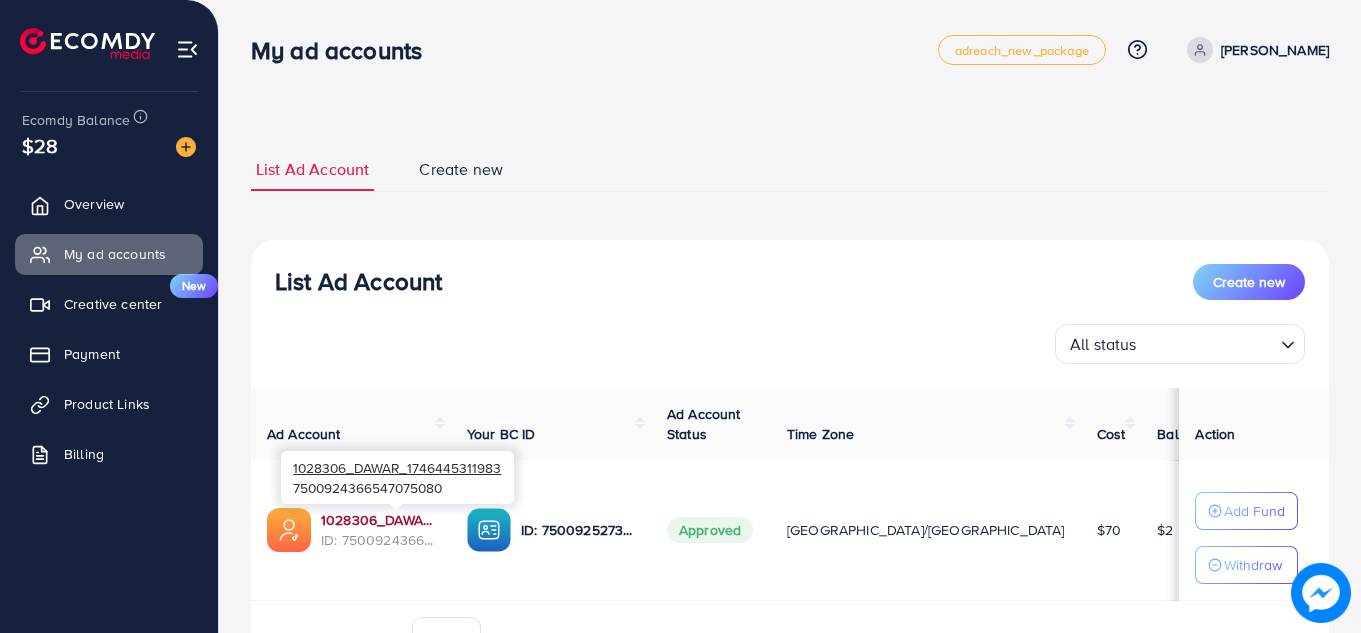 click on "1028306_DAWAR_1746445311983" at bounding box center (378, 520) 